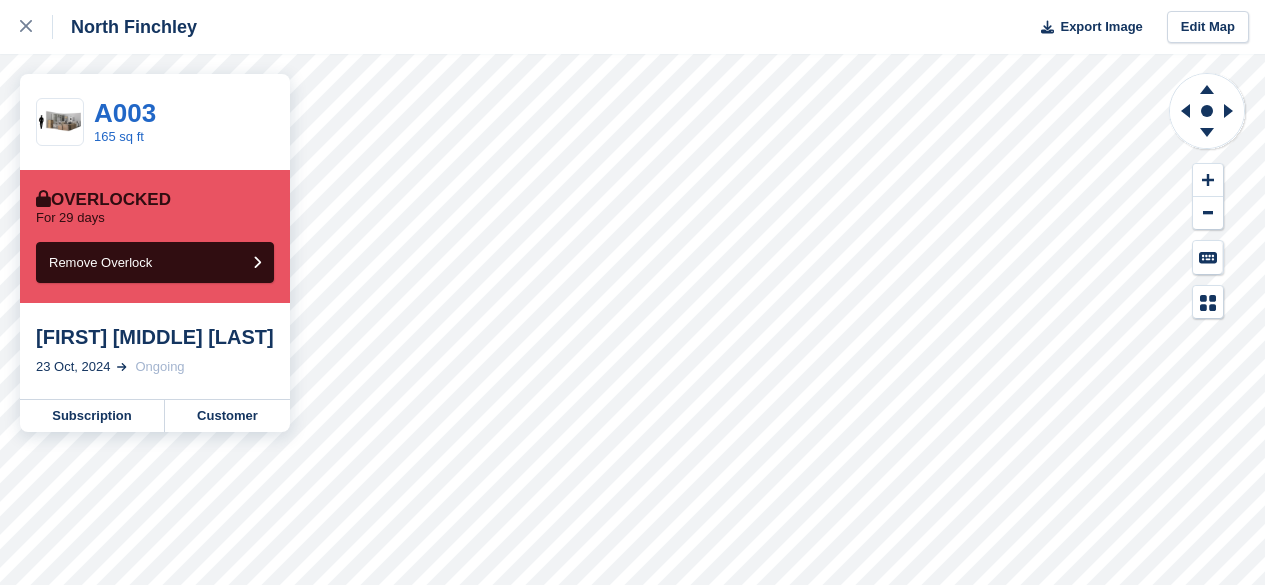 scroll, scrollTop: 0, scrollLeft: 0, axis: both 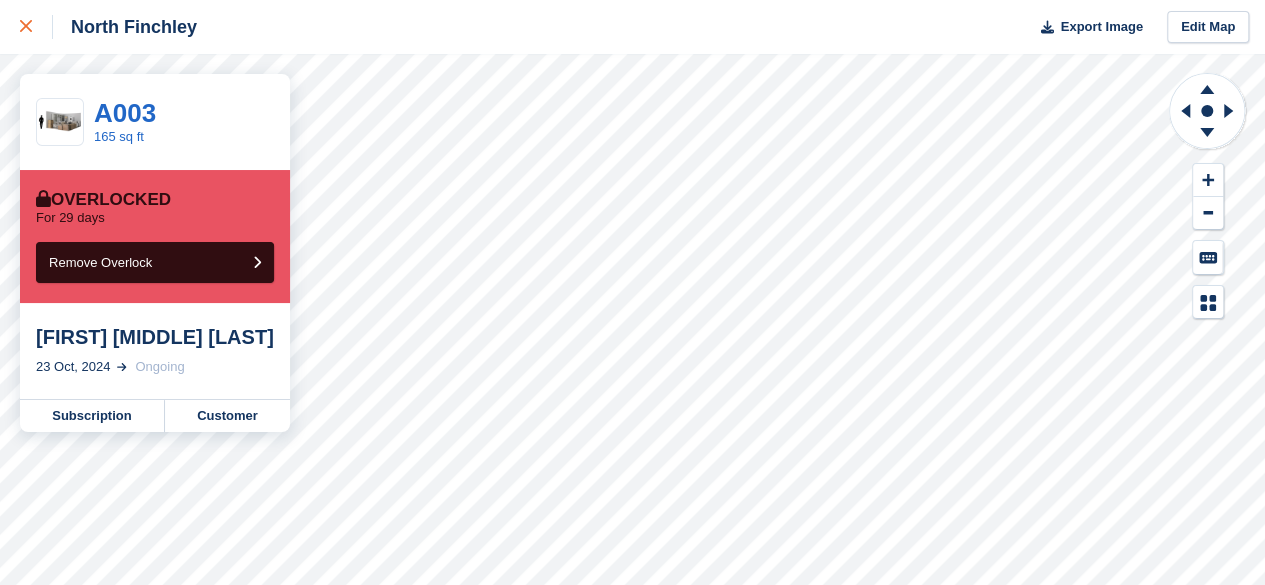 click 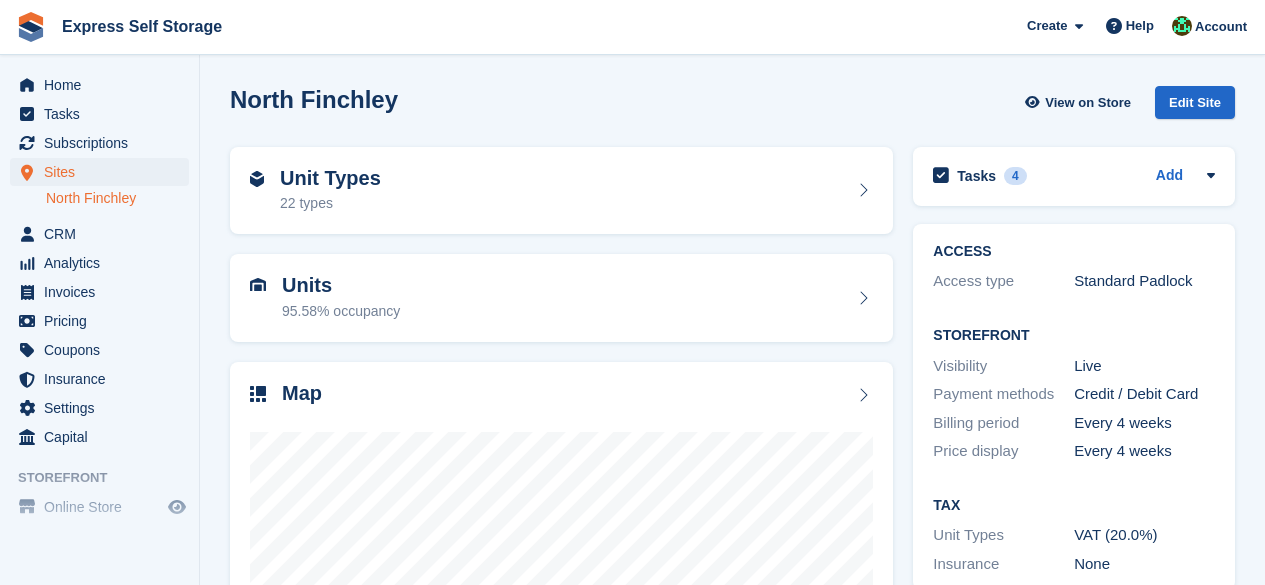 scroll, scrollTop: 0, scrollLeft: 0, axis: both 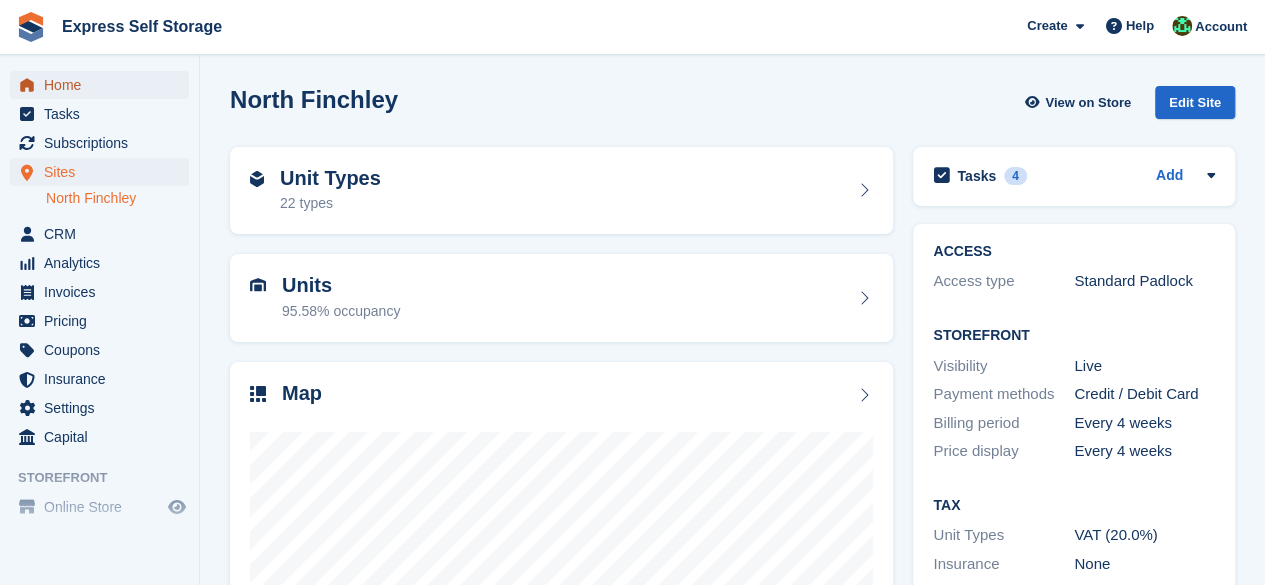 click on "Home" at bounding box center (104, 85) 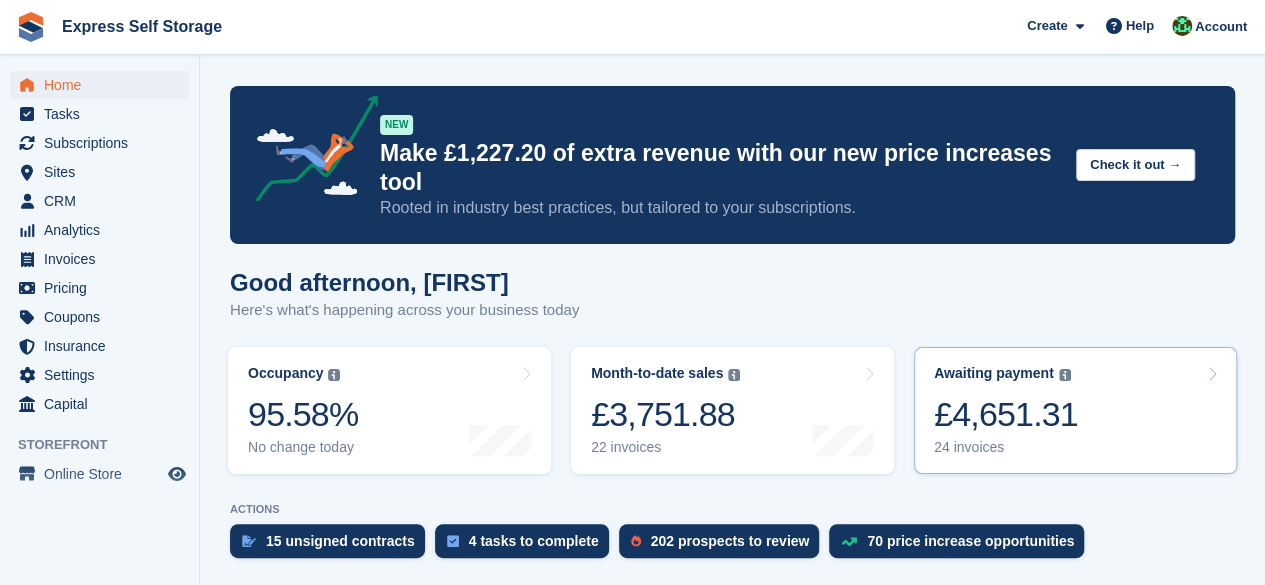 click on "Awaiting payment
The total outstanding balance on all open invoices.
£4,651.31
24 invoices" at bounding box center [1075, 410] 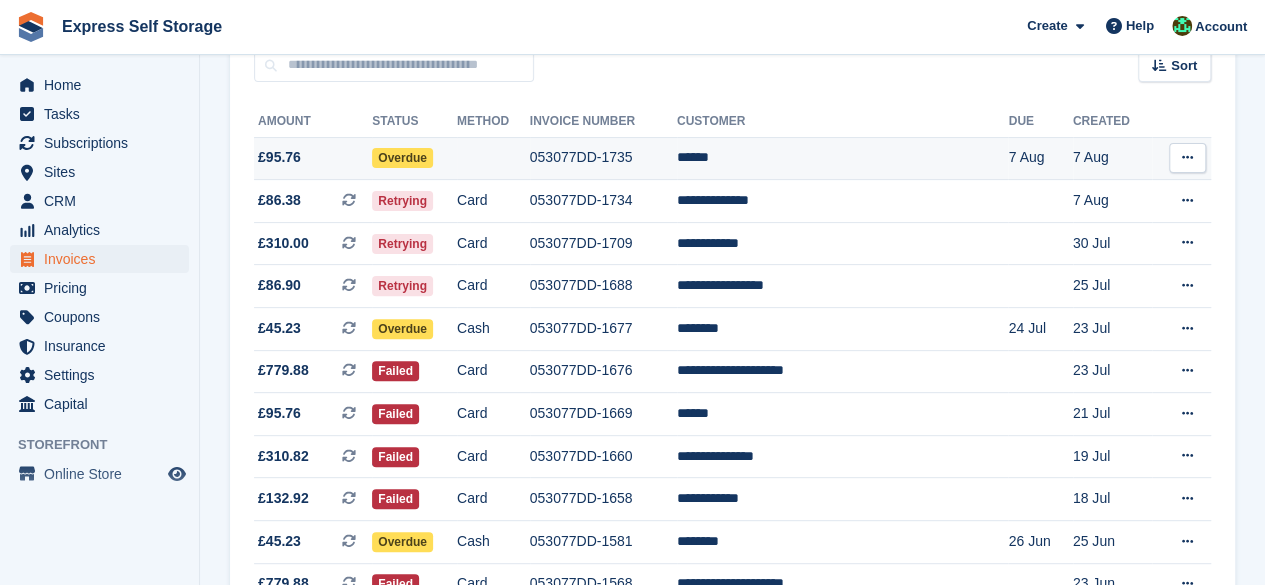 scroll, scrollTop: 200, scrollLeft: 0, axis: vertical 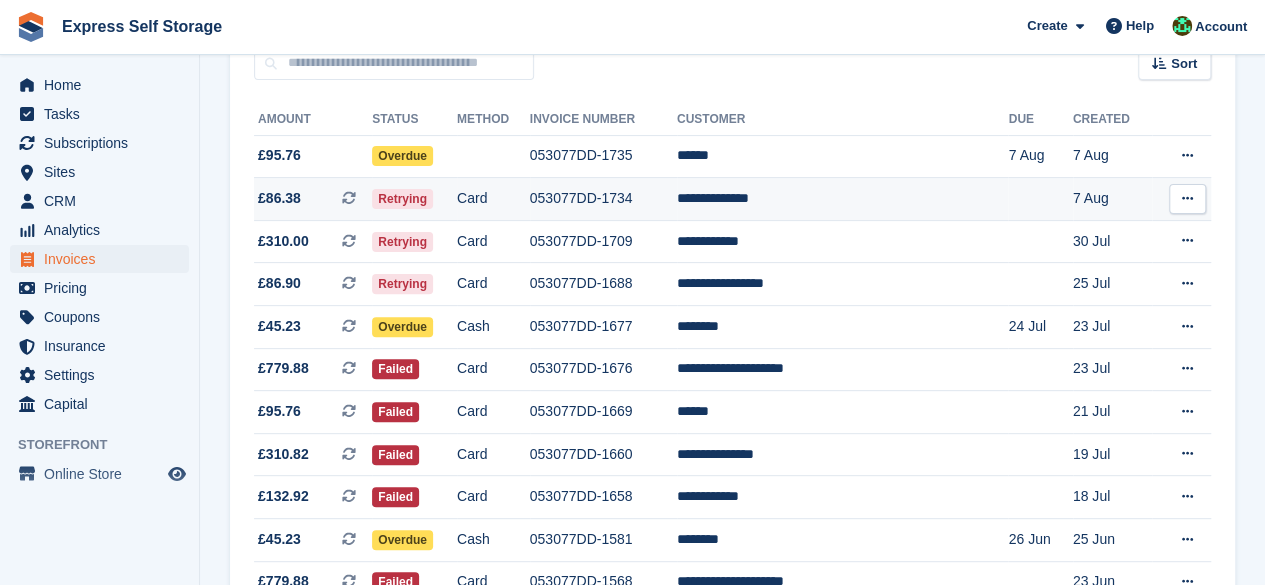 drag, startPoint x: 424, startPoint y: 288, endPoint x: 452, endPoint y: 188, distance: 103.84604 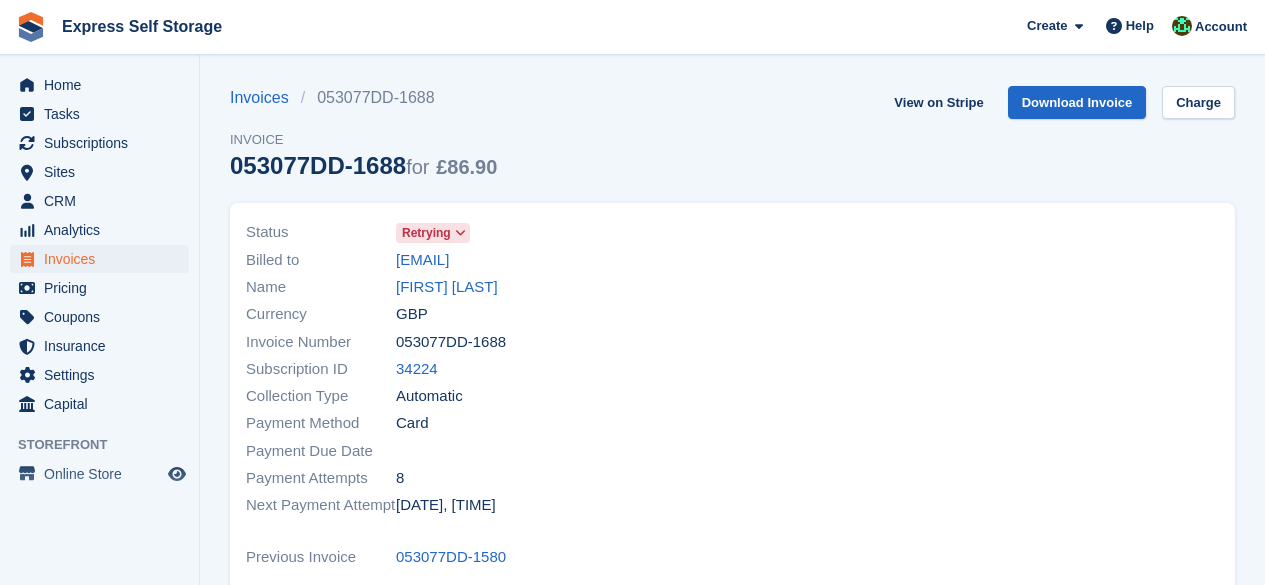 scroll, scrollTop: 0, scrollLeft: 0, axis: both 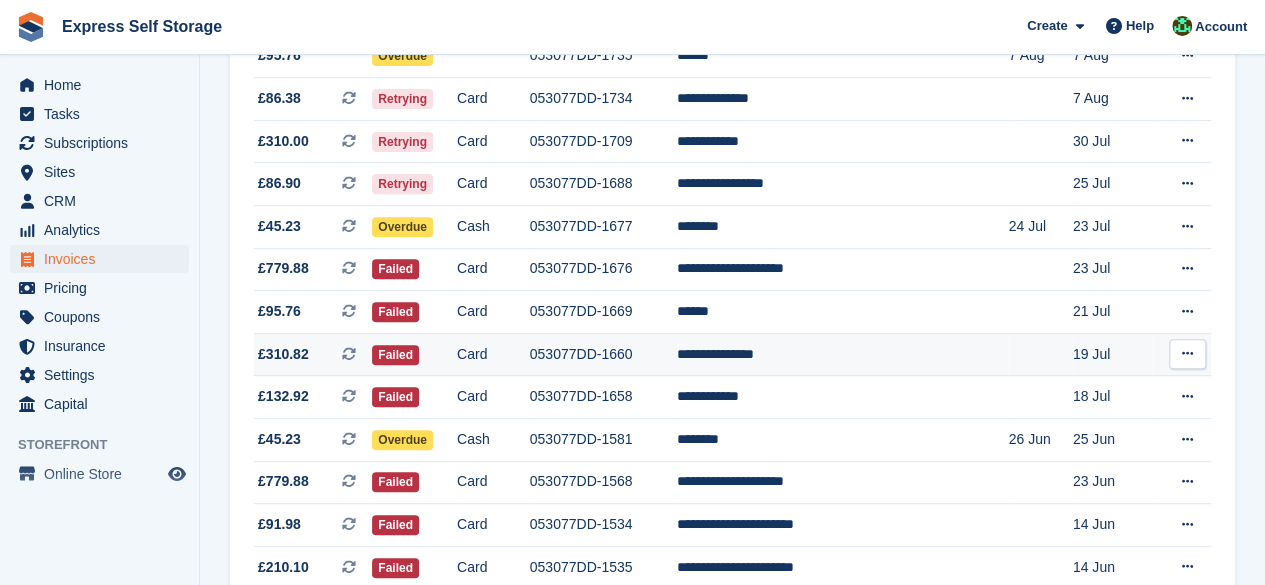 click on "Card" at bounding box center [493, 354] 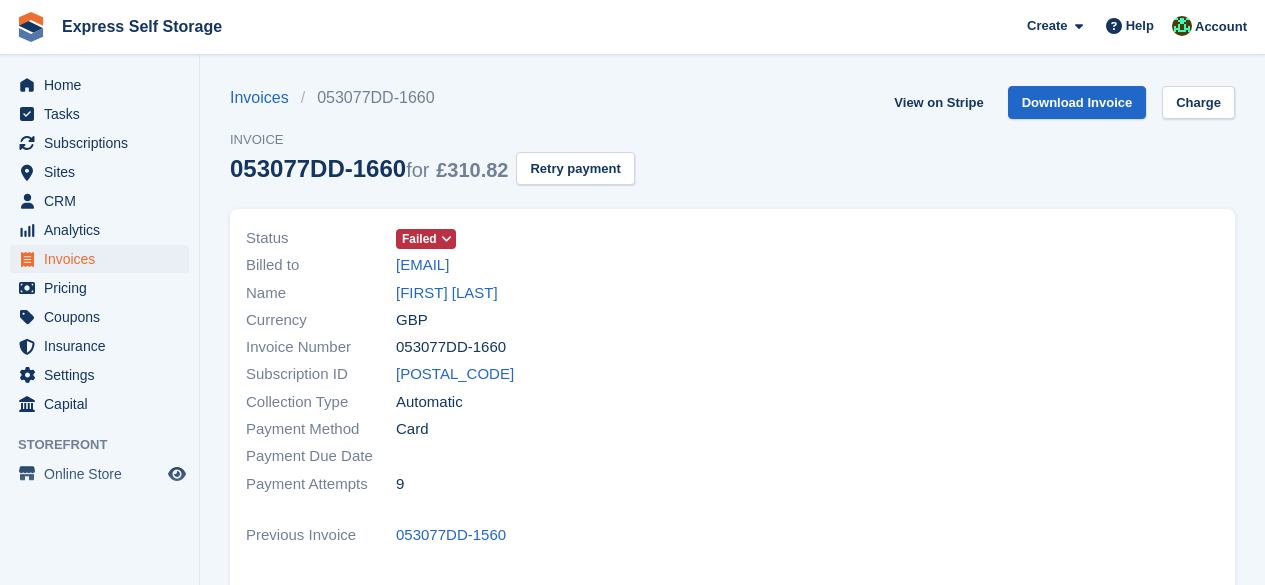 scroll, scrollTop: 0, scrollLeft: 0, axis: both 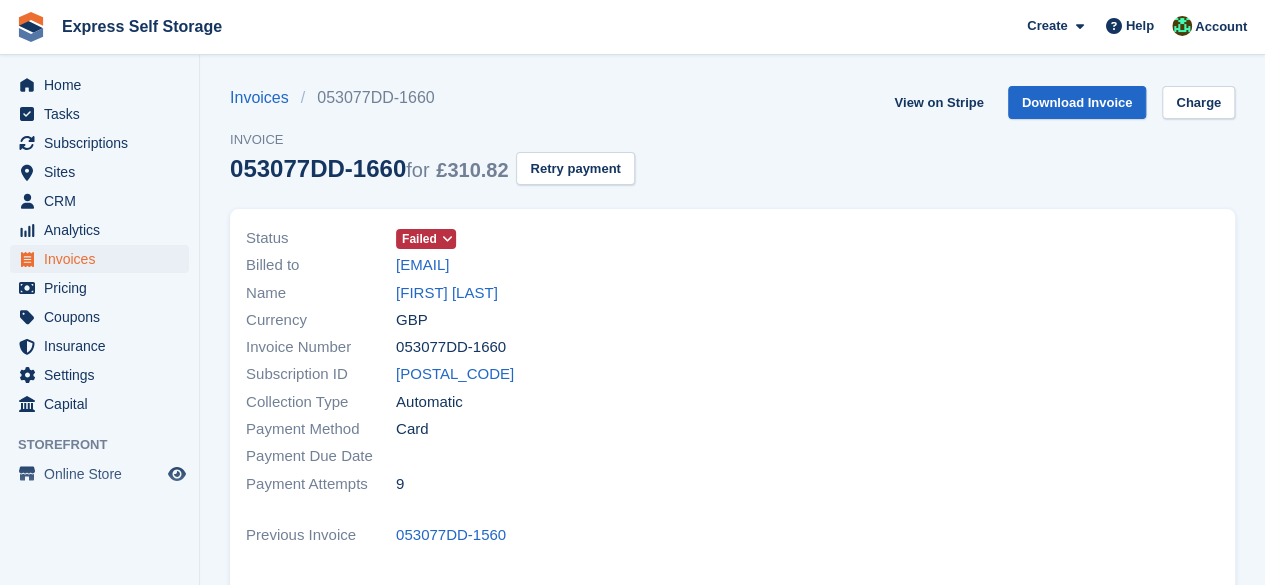 click on "Failed" at bounding box center (426, 239) 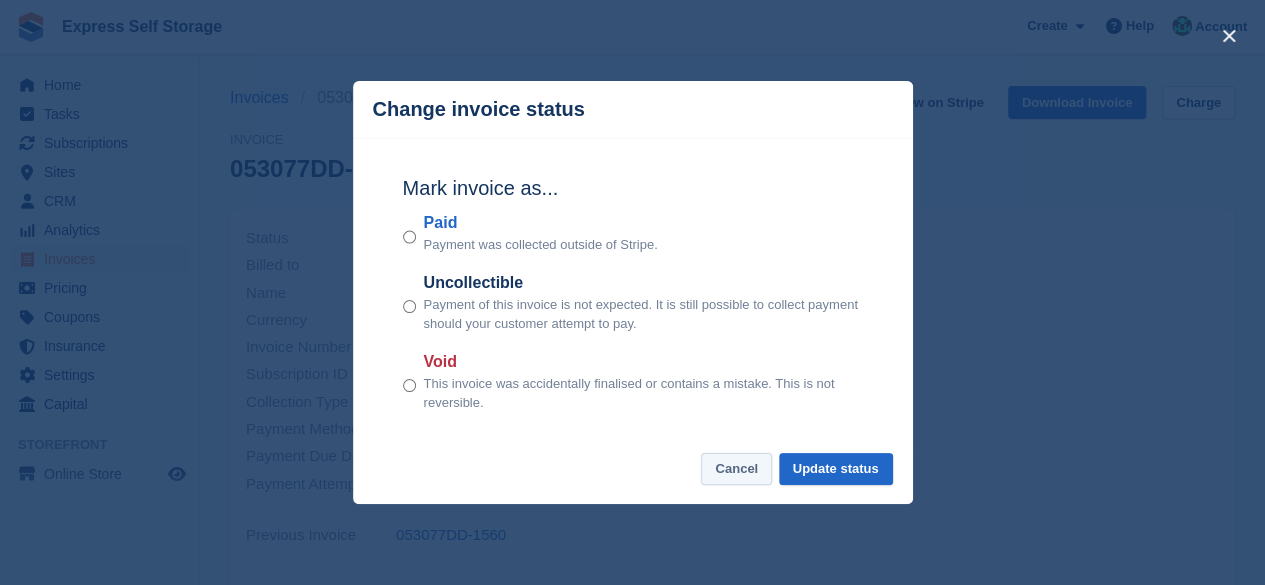 click on "Cancel" at bounding box center (736, 469) 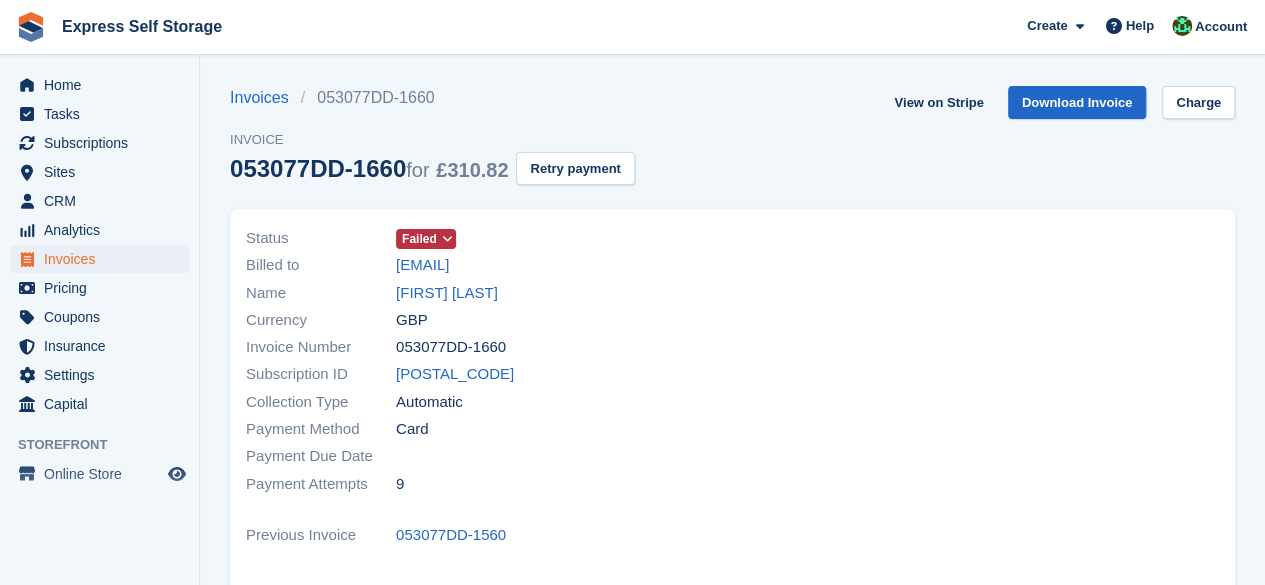 click on "Home
Tasks
Subscriptions
Subscriptions
Subscriptions
Contracts
Price increases
NEW
Contracts
Price increases
NEW
Sites
Sites
Sites
[LOCATION]
[LOCATION]" at bounding box center (99, 241) 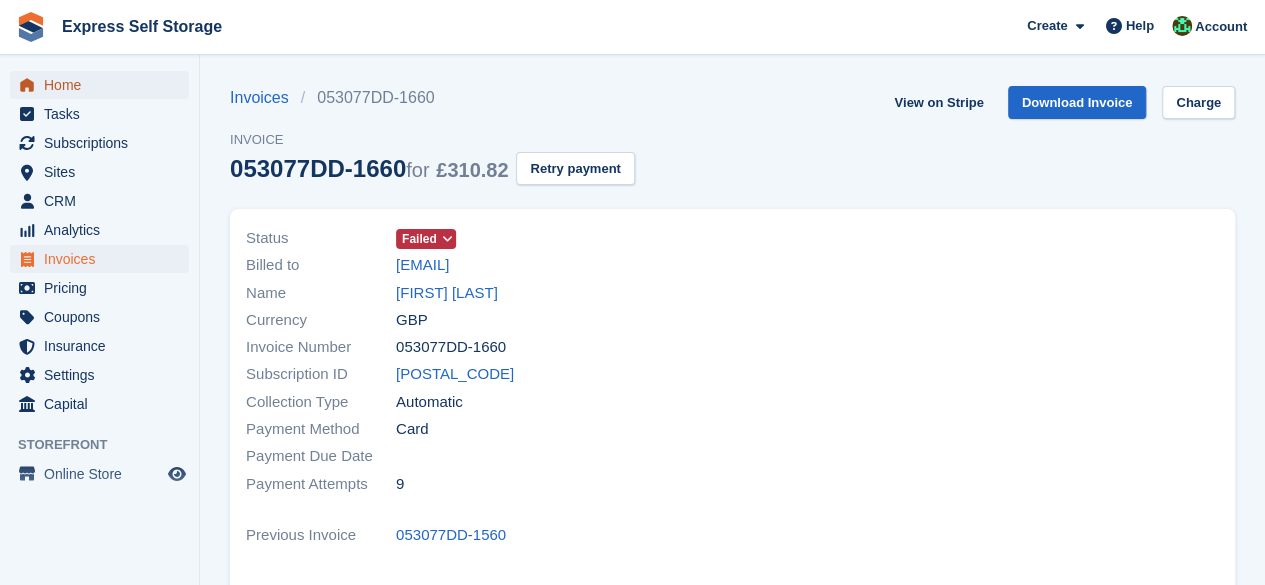 click on "Home" at bounding box center [104, 85] 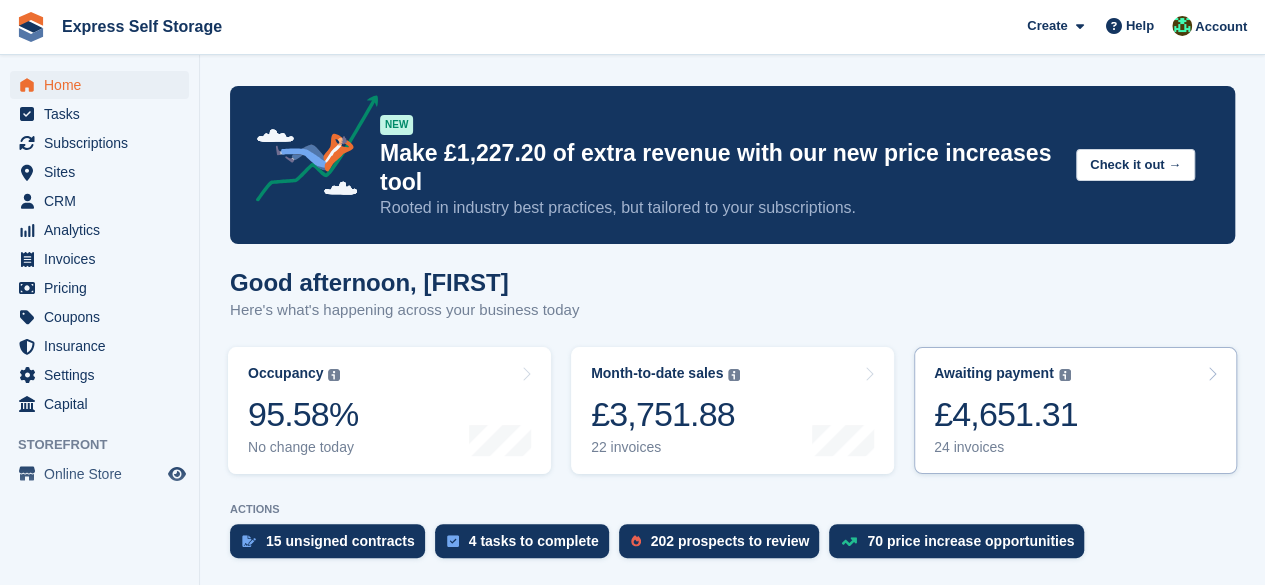scroll, scrollTop: 100, scrollLeft: 0, axis: vertical 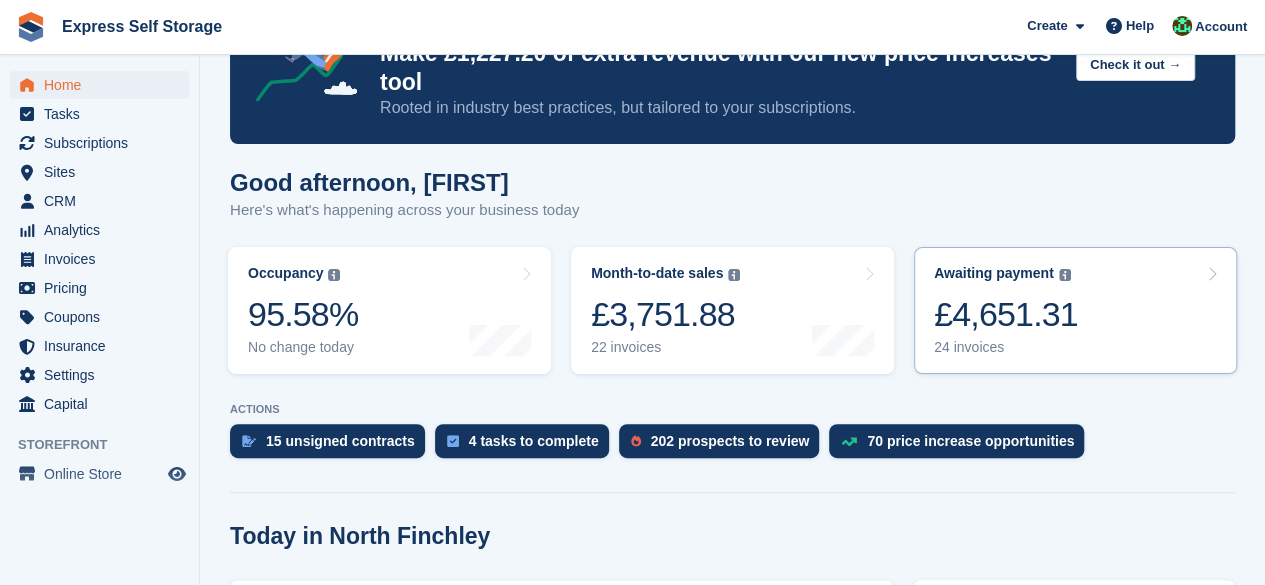 click on "£4,651.31" at bounding box center (1006, 314) 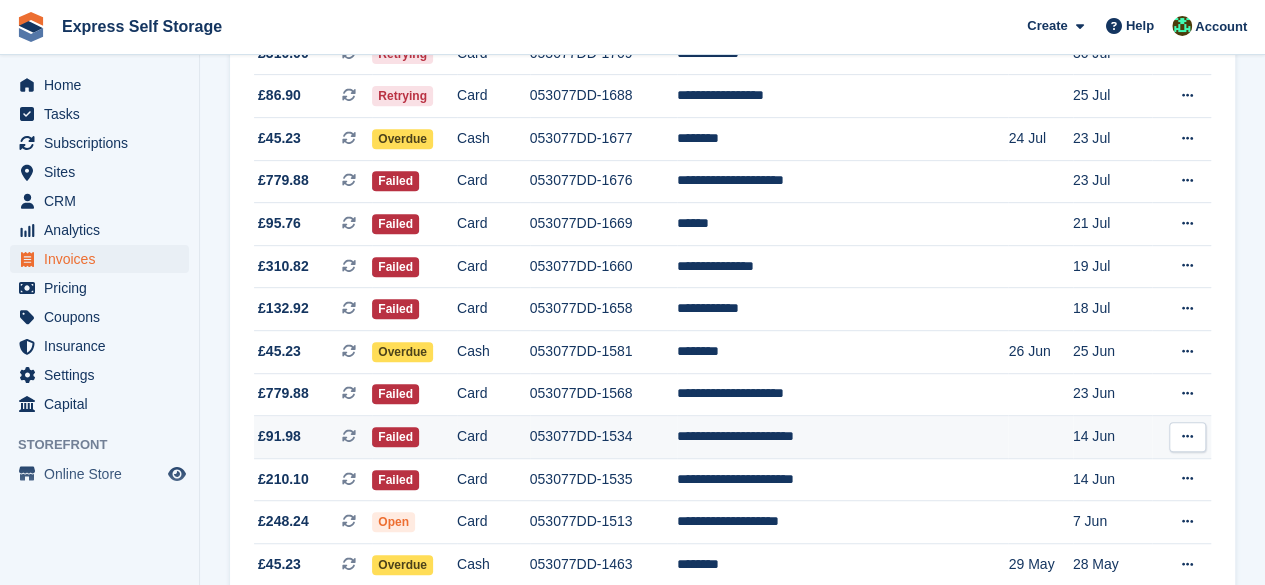 scroll, scrollTop: 400, scrollLeft: 0, axis: vertical 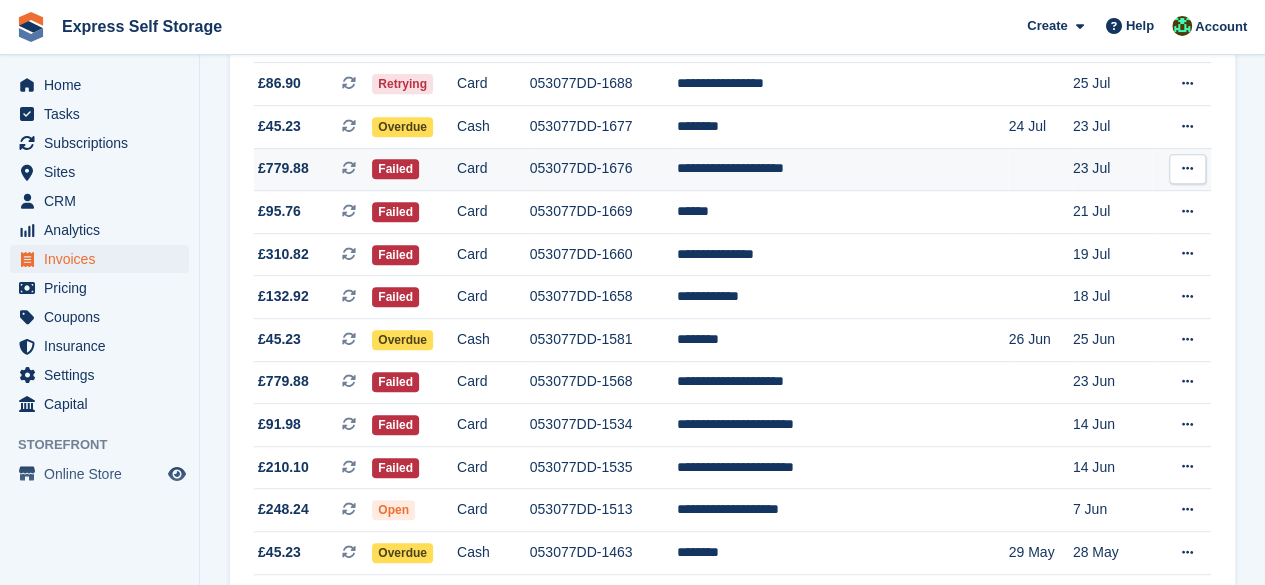 click on "053077DD-1676" at bounding box center [603, 169] 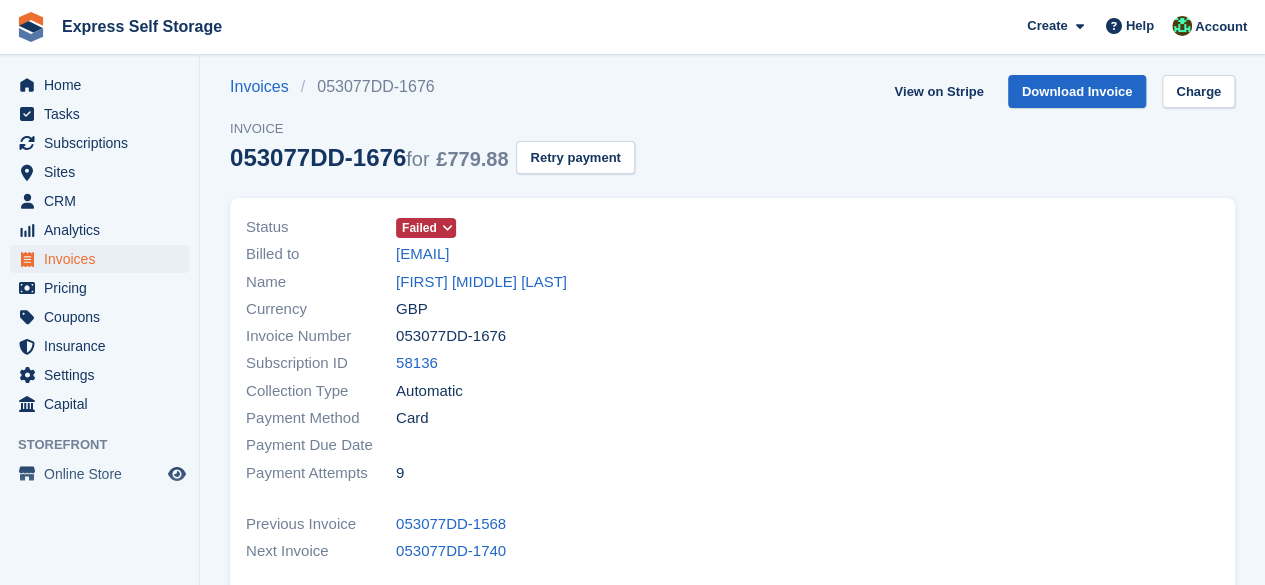 scroll, scrollTop: 0, scrollLeft: 0, axis: both 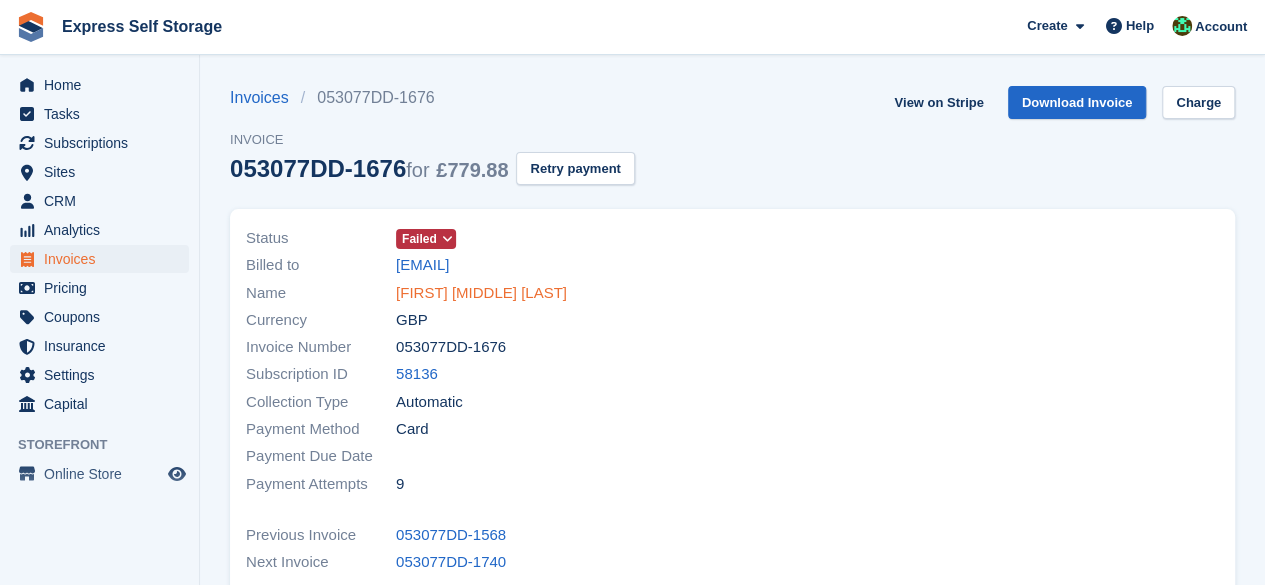 click on "[FIRST] [MIDDLE] [LAST]" at bounding box center [481, 293] 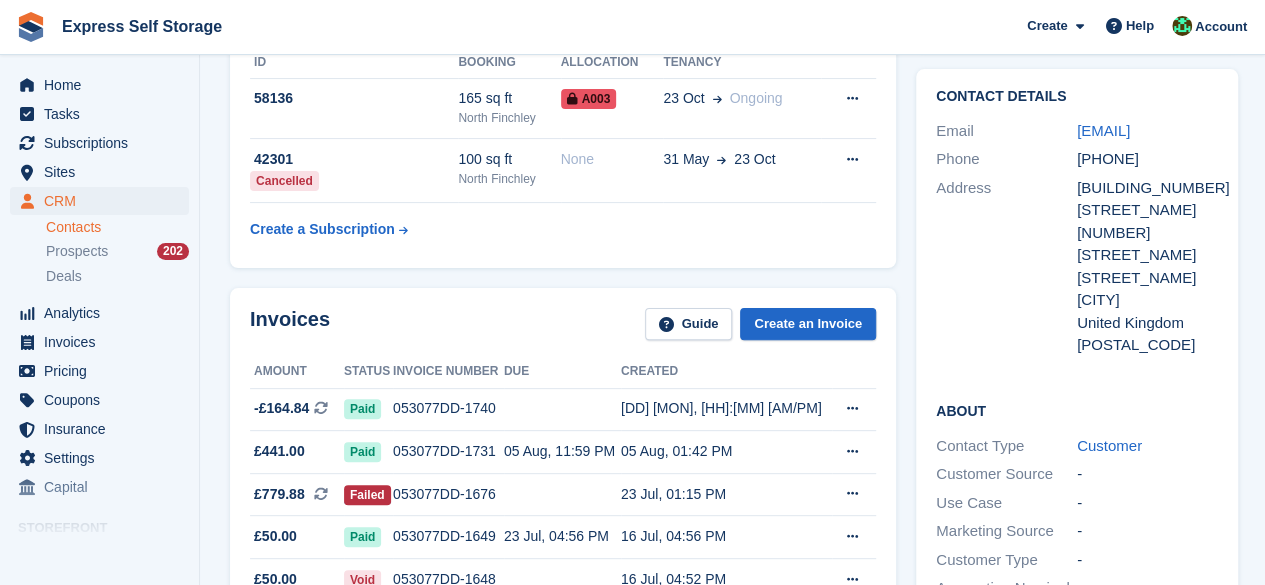 scroll, scrollTop: 400, scrollLeft: 0, axis: vertical 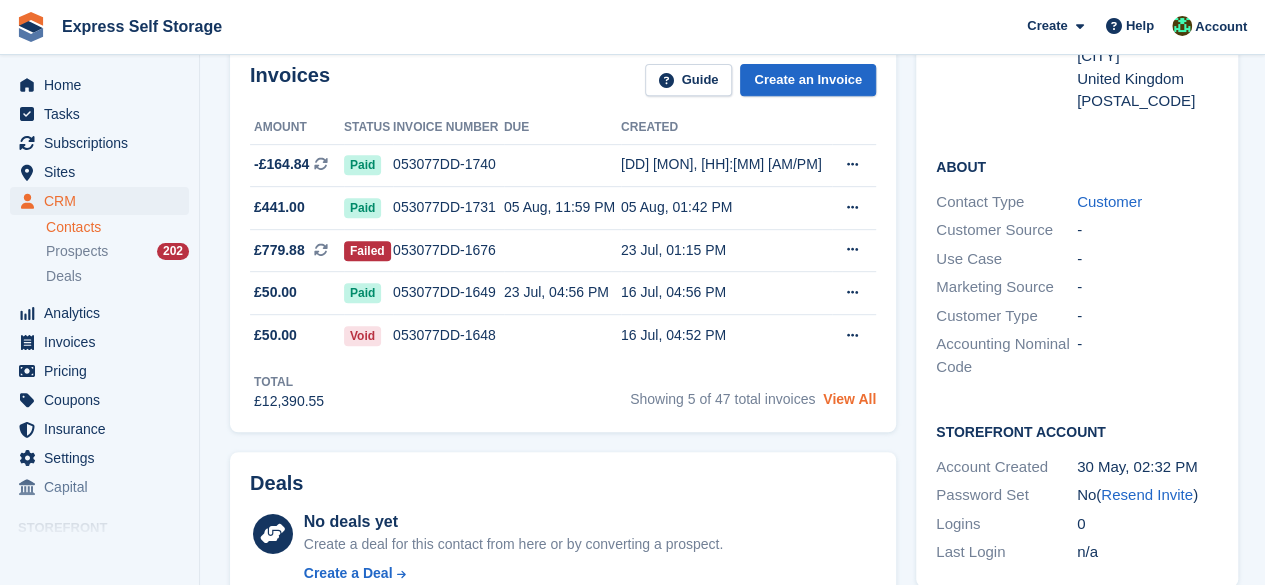 click on "View All" at bounding box center (849, 399) 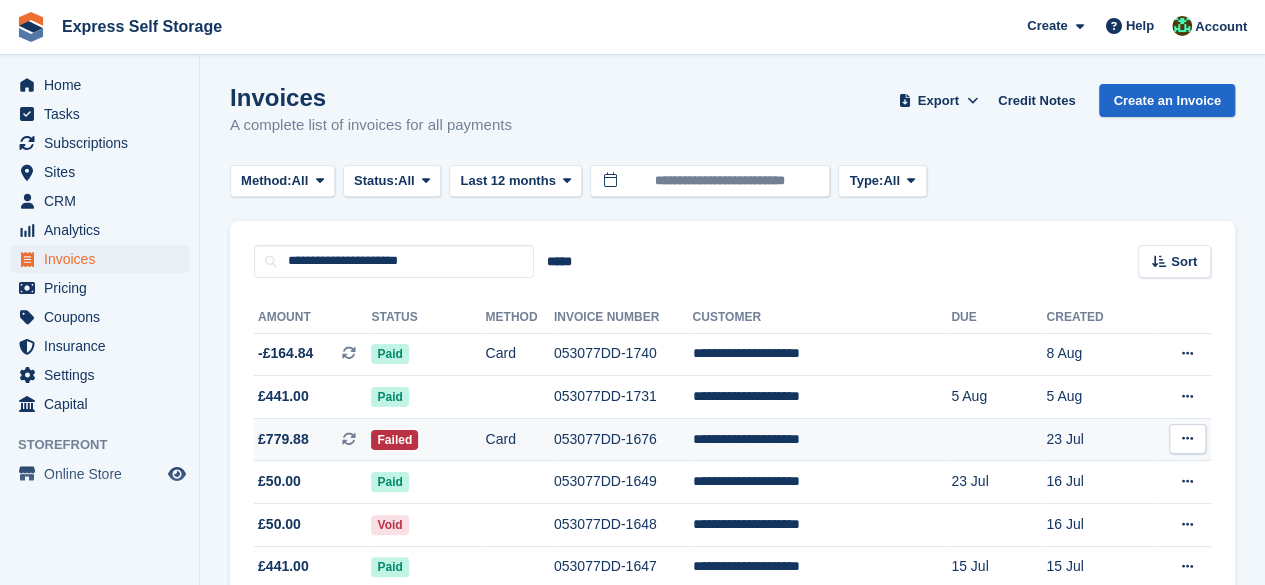 scroll, scrollTop: 0, scrollLeft: 0, axis: both 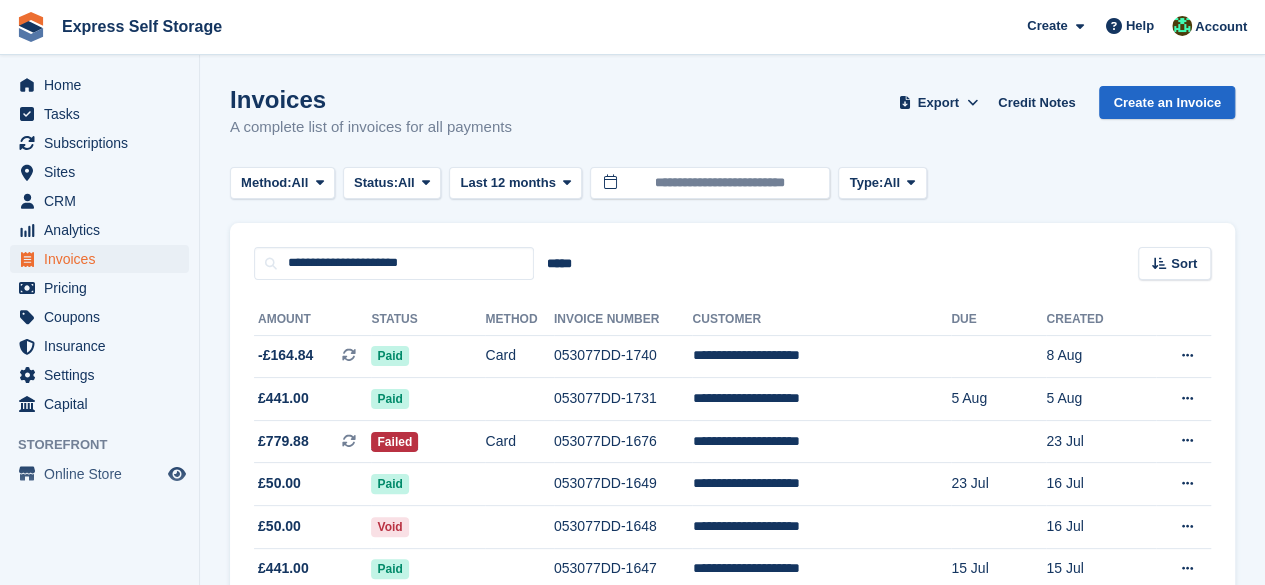 click on "Capital" at bounding box center [99, 404] 